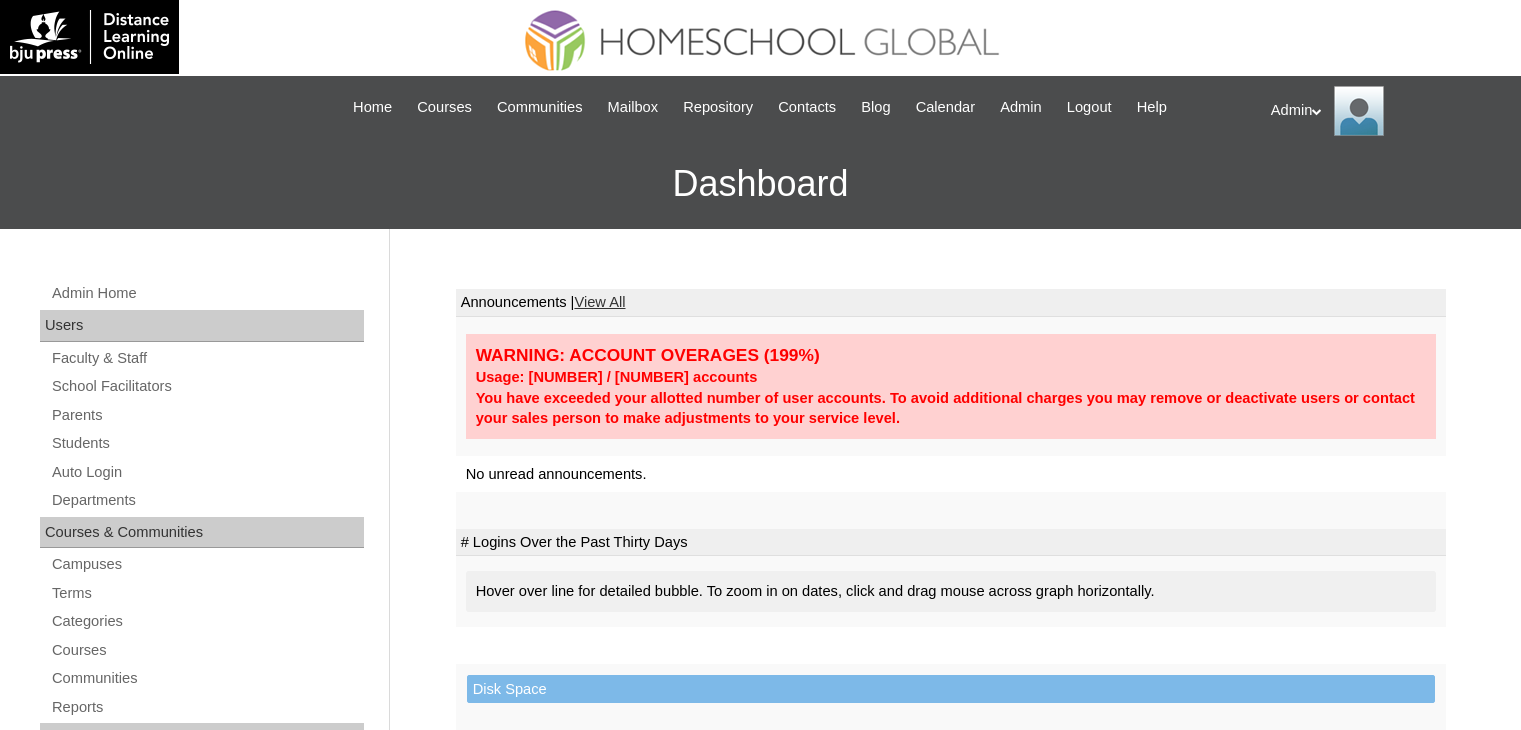 scroll, scrollTop: 0, scrollLeft: 0, axis: both 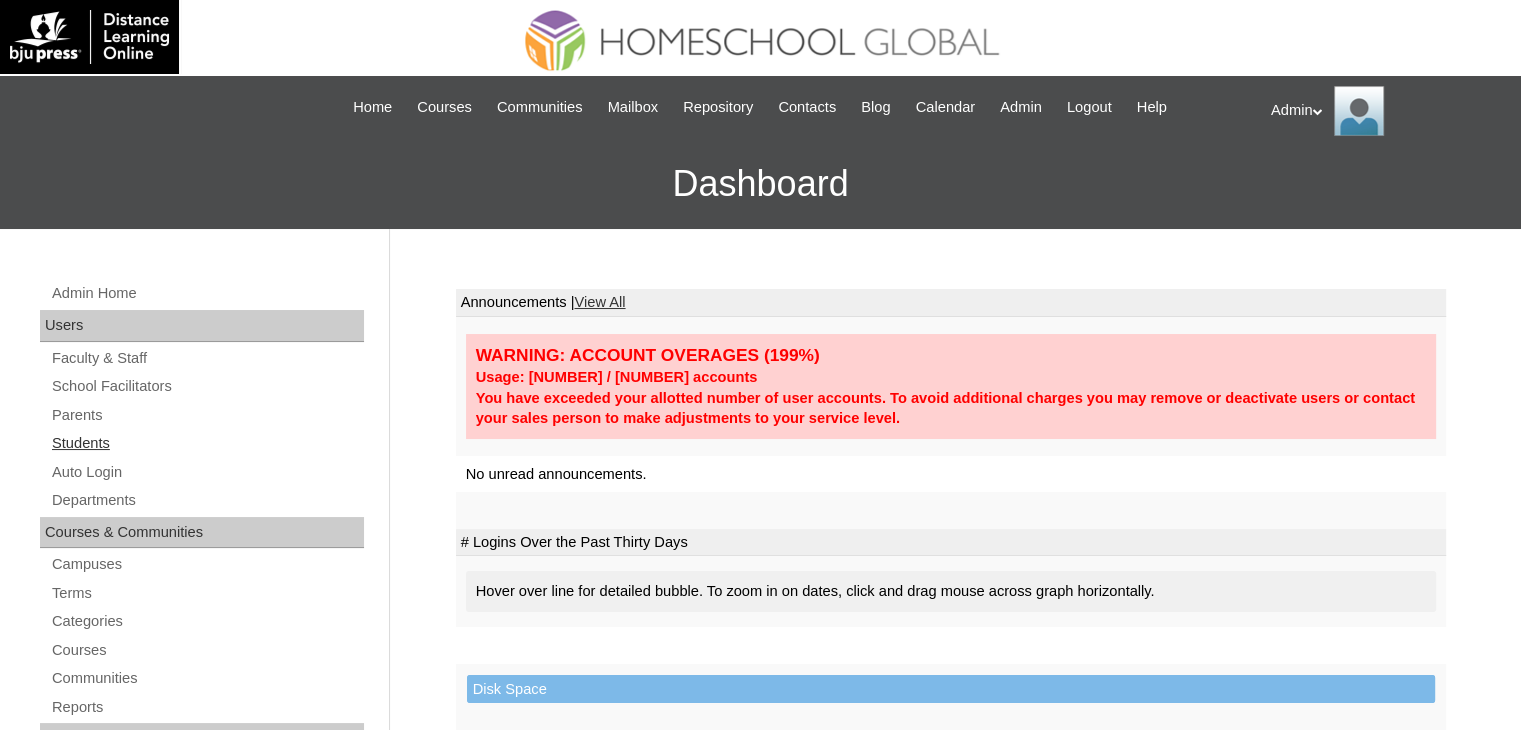 click on "Students" at bounding box center (207, 443) 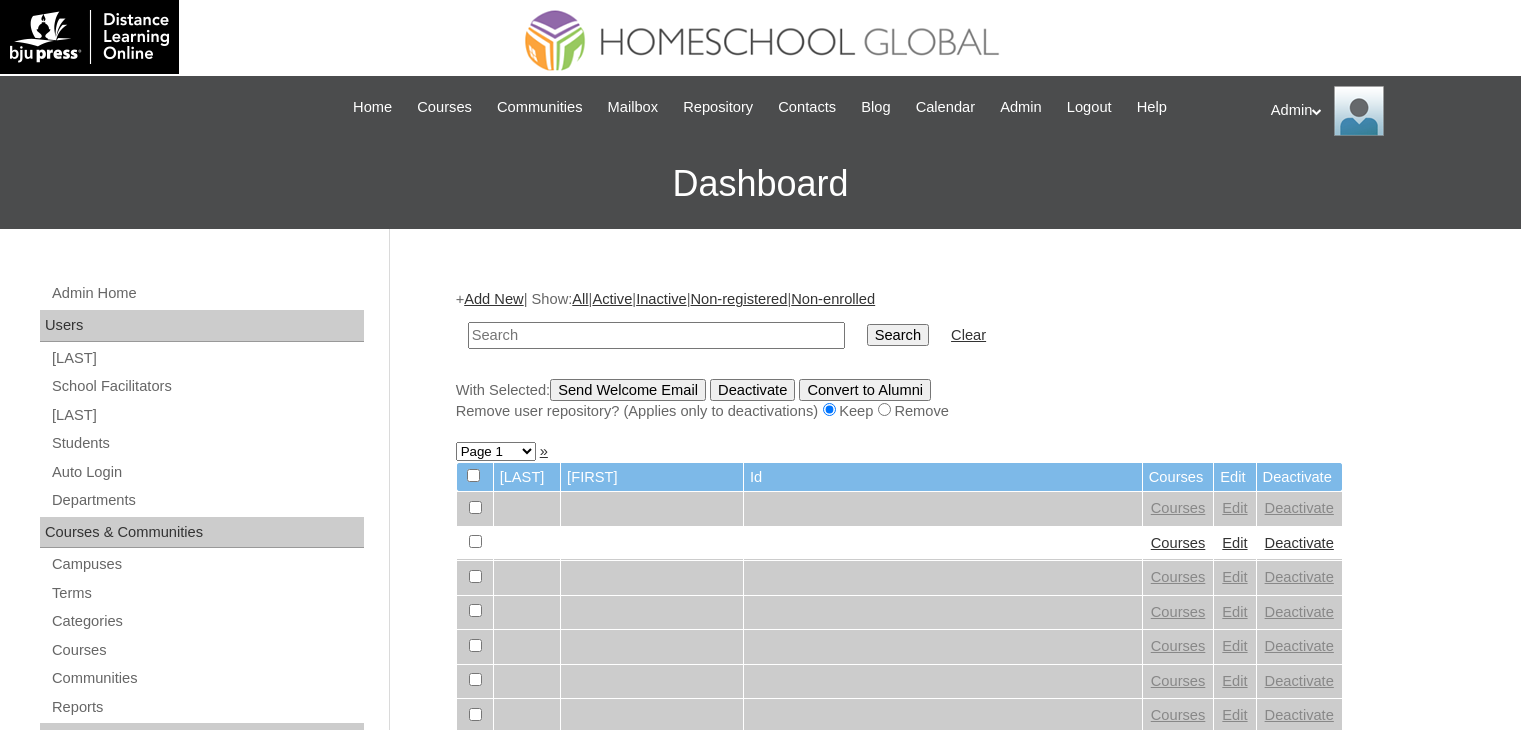 scroll, scrollTop: 0, scrollLeft: 0, axis: both 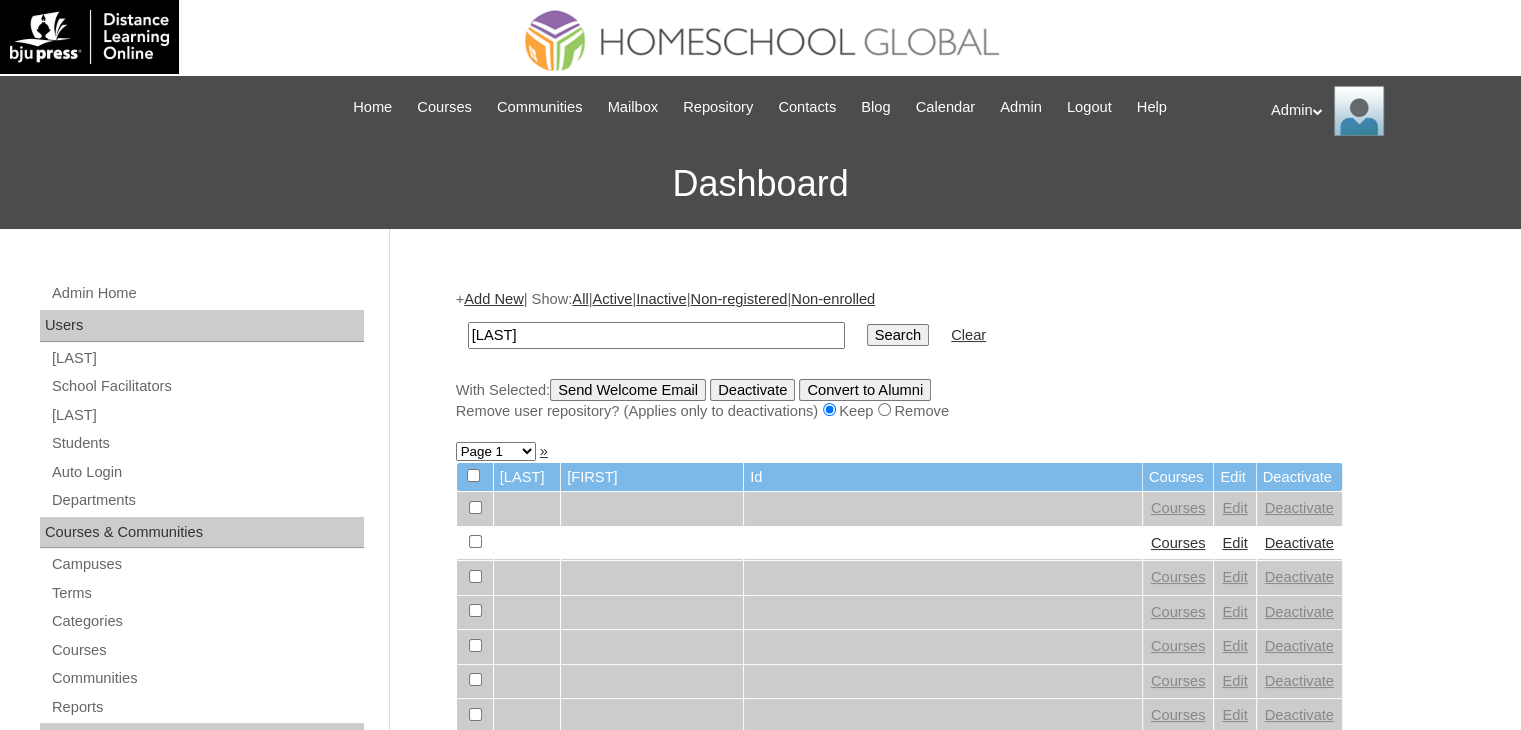 type on "[LAST]" 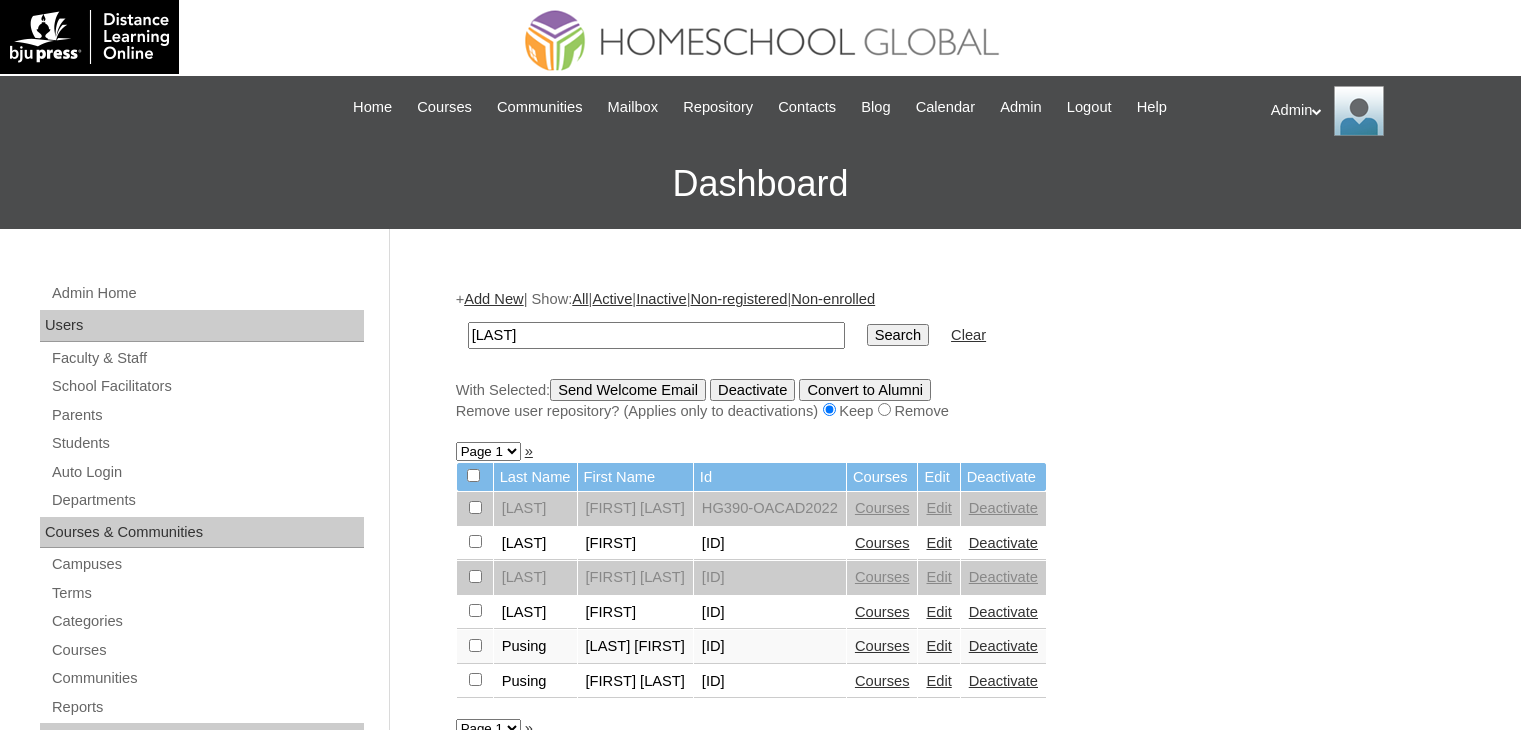 scroll, scrollTop: 0, scrollLeft: 0, axis: both 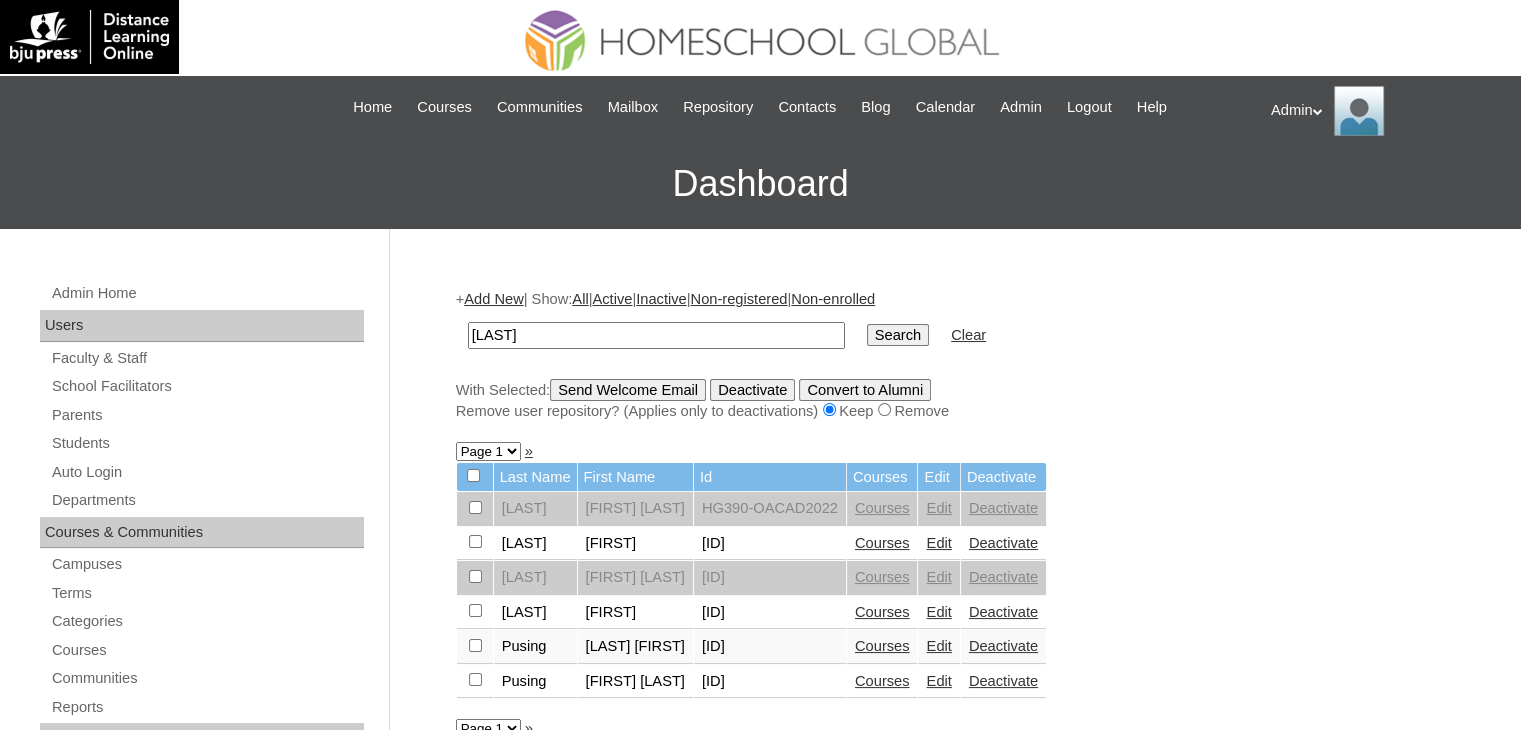 click on "Courses" at bounding box center [882, 543] 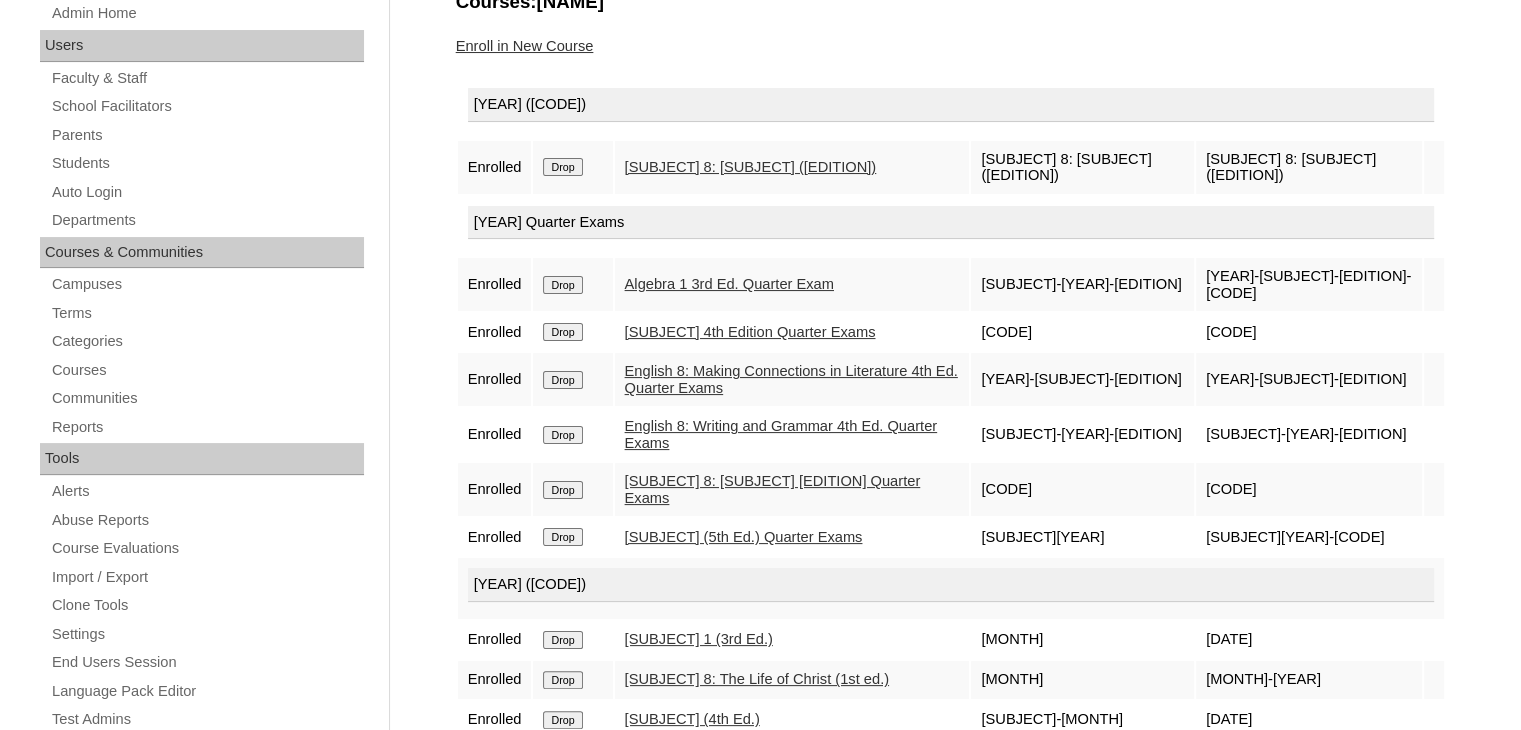 scroll, scrollTop: 279, scrollLeft: 0, axis: vertical 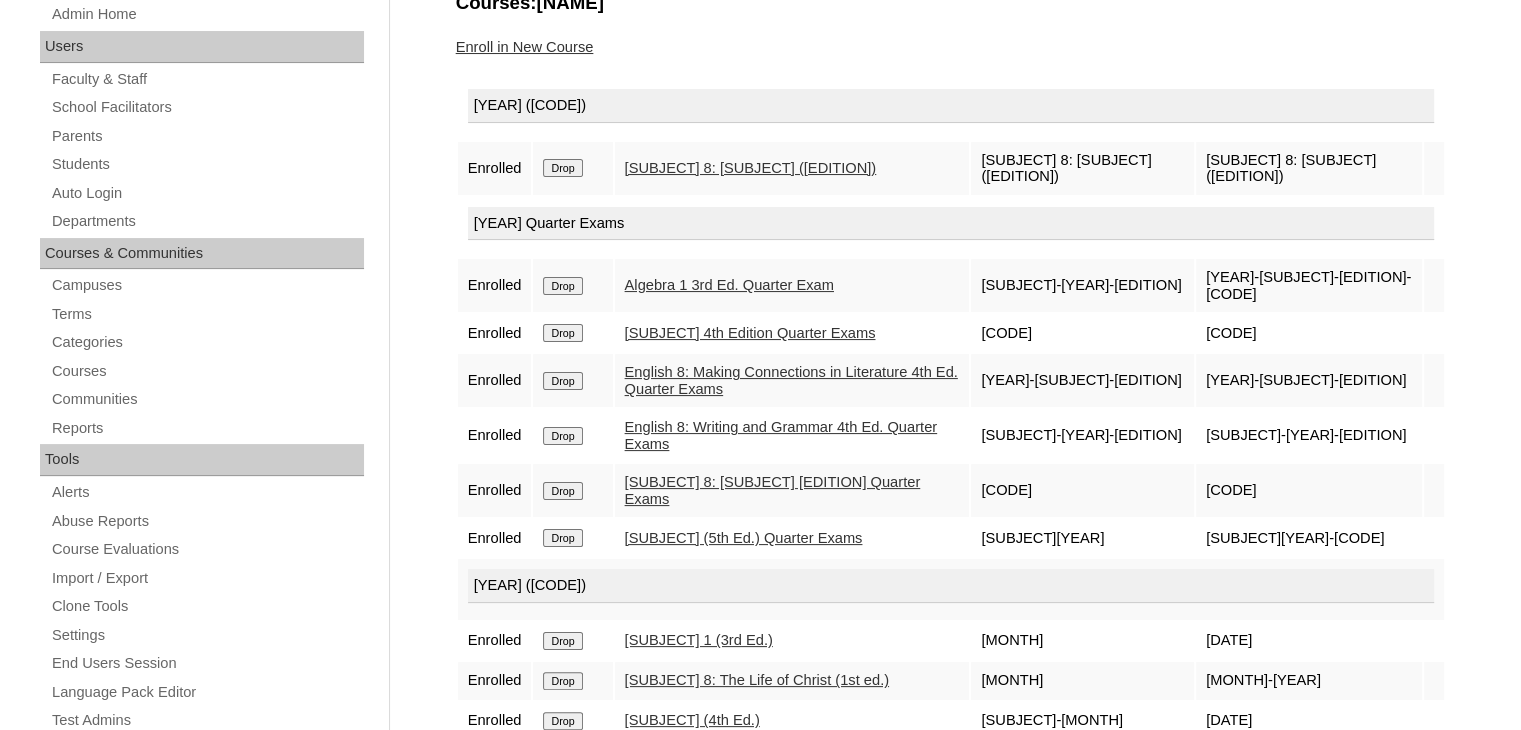 click on "Enroll in New Course" at bounding box center [525, 47] 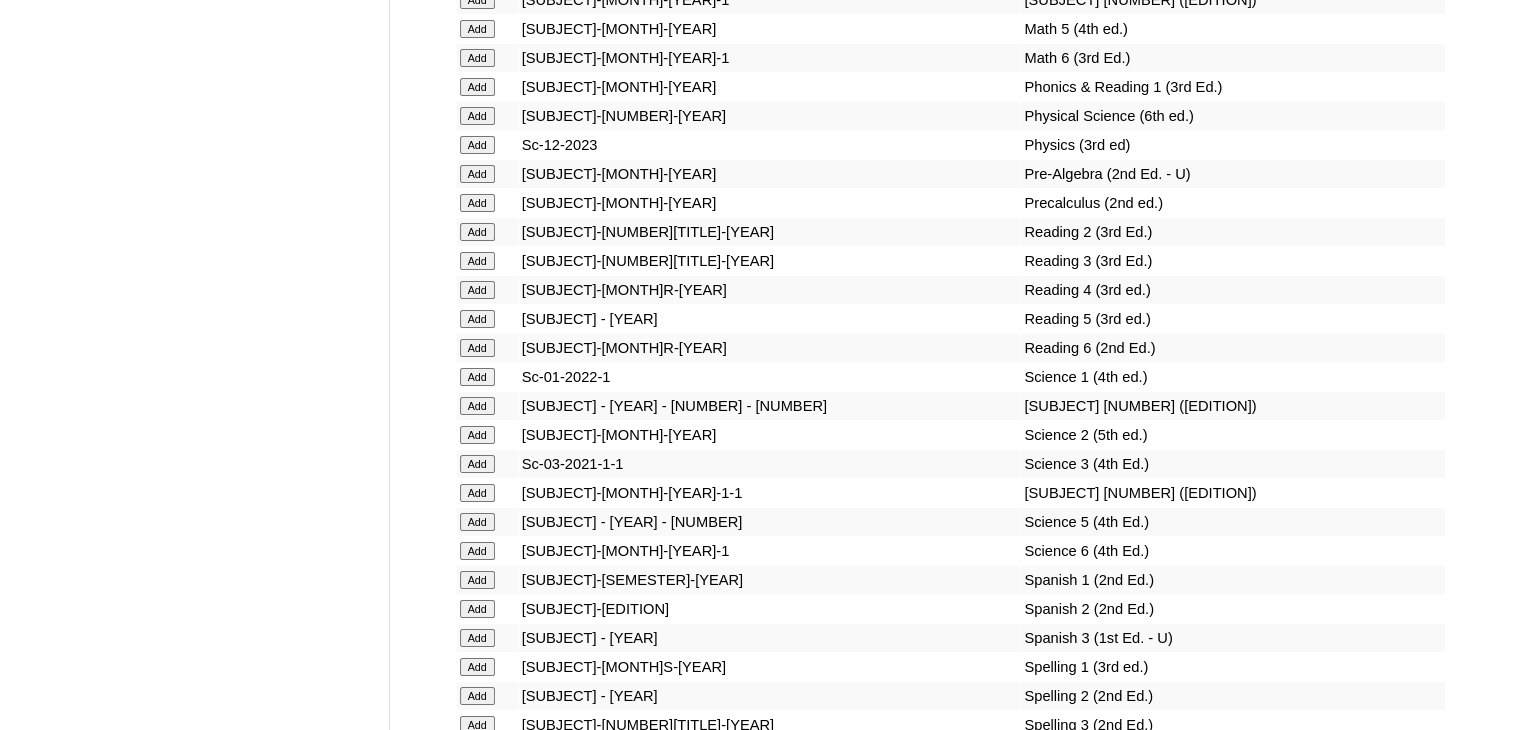 scroll, scrollTop: 13734, scrollLeft: 0, axis: vertical 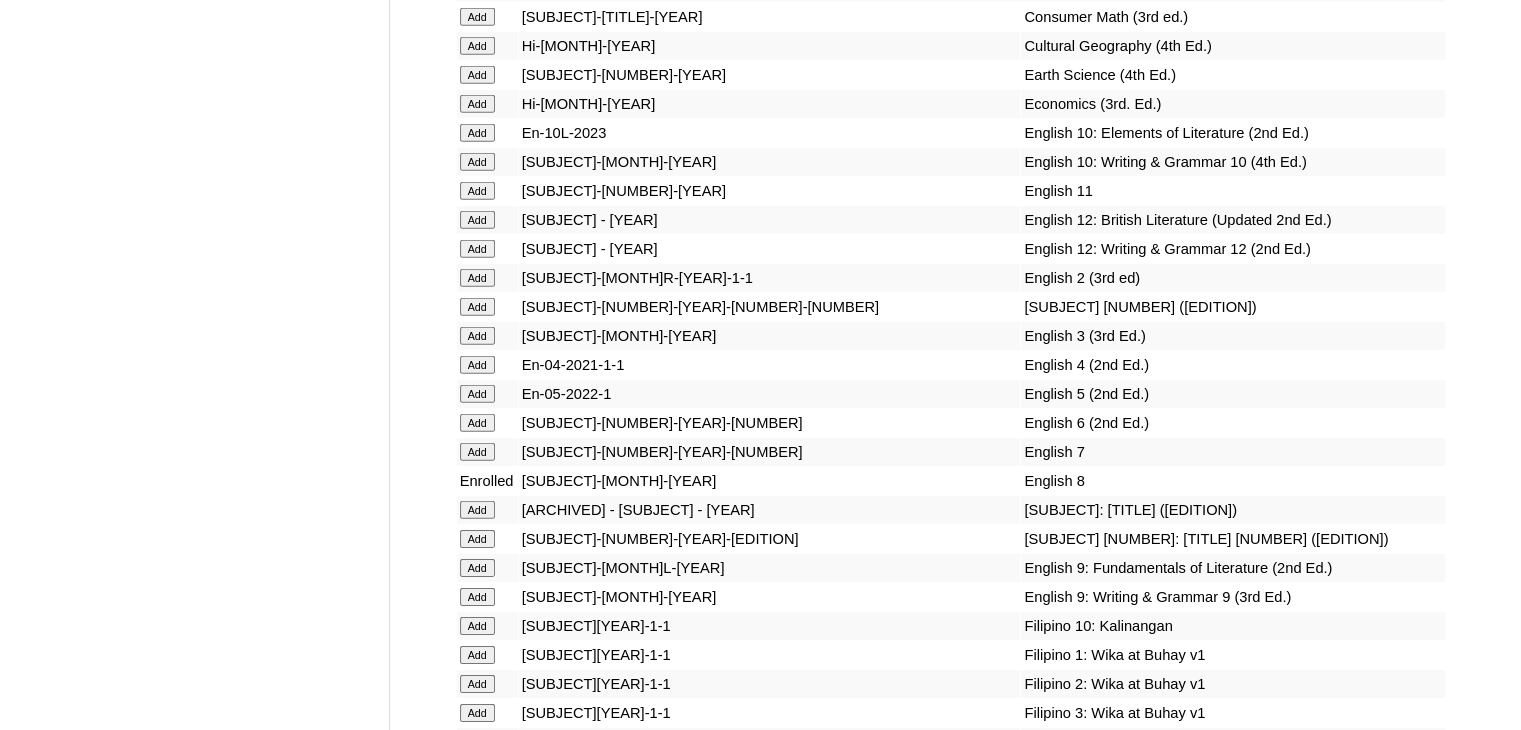 click on "Add" at bounding box center [477, -13358] 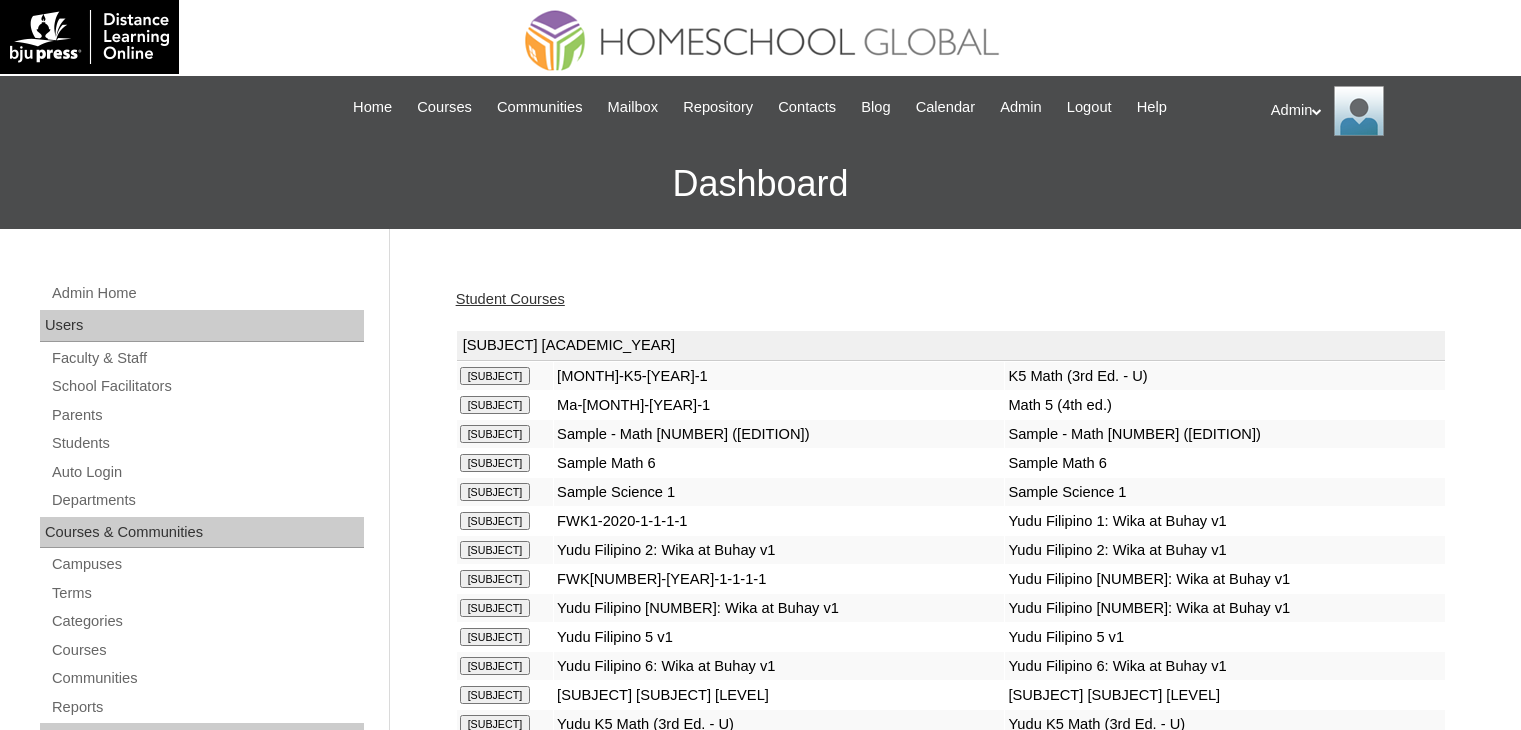 scroll, scrollTop: 0, scrollLeft: 0, axis: both 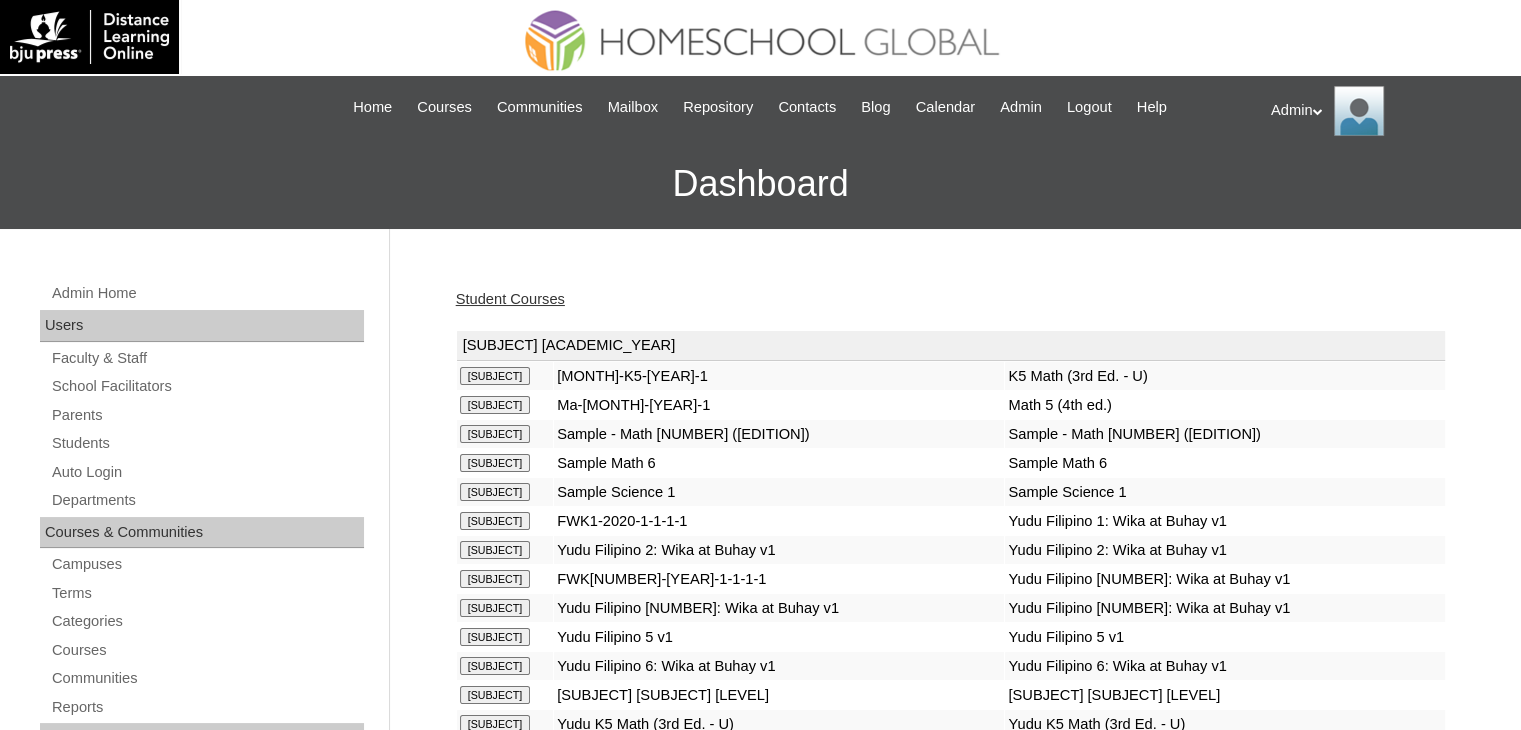 click on "Student Courses" at bounding box center (510, 299) 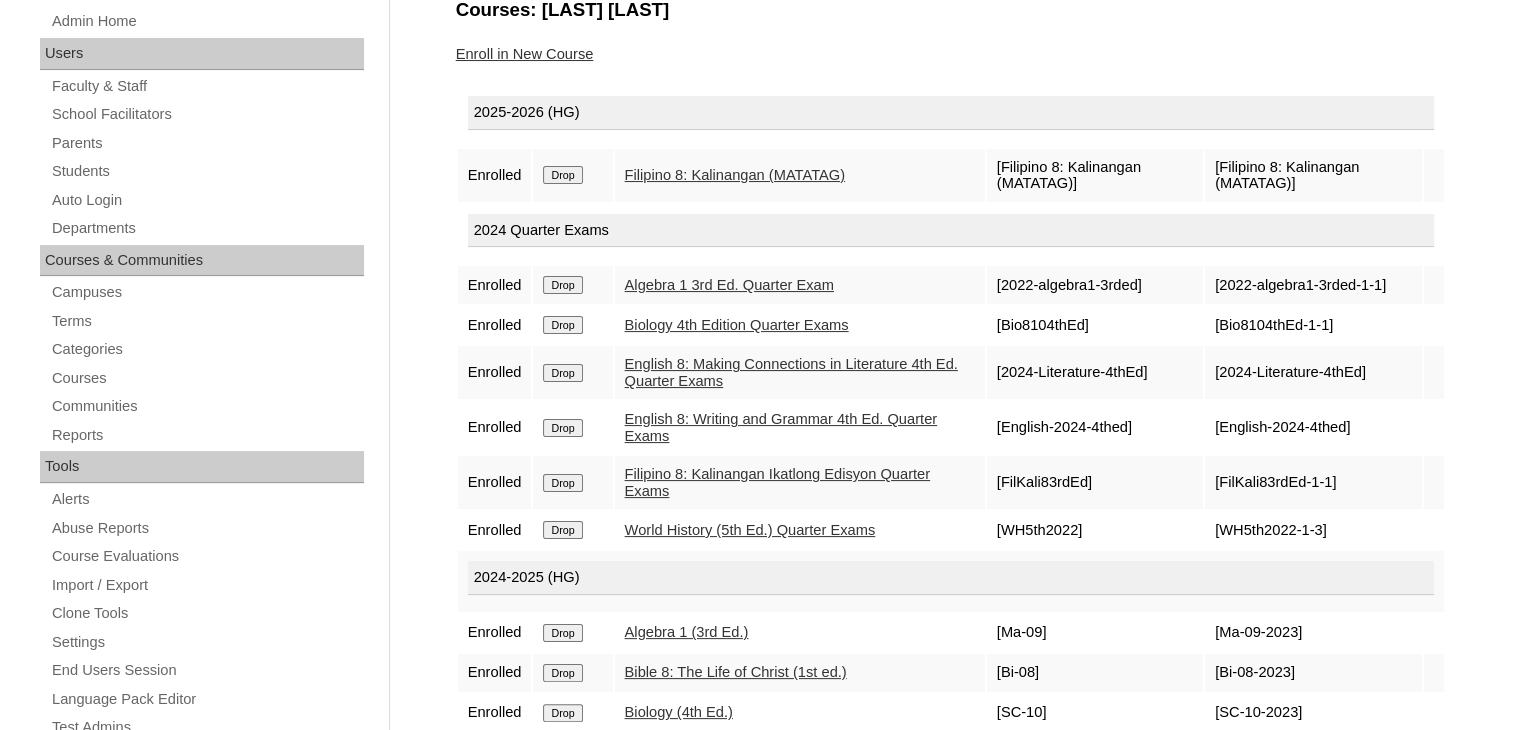 scroll, scrollTop: 272, scrollLeft: 0, axis: vertical 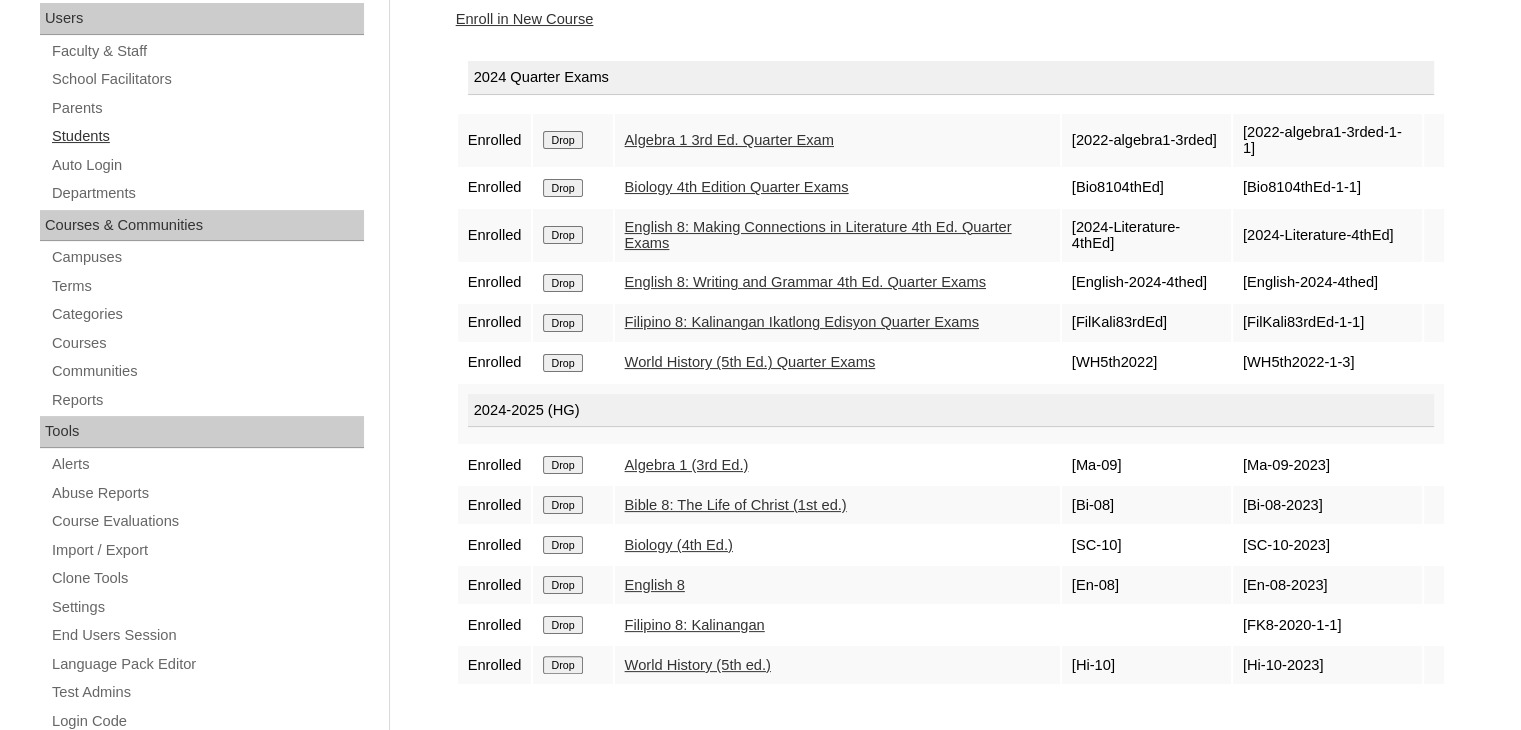 click on "Students" at bounding box center (207, 136) 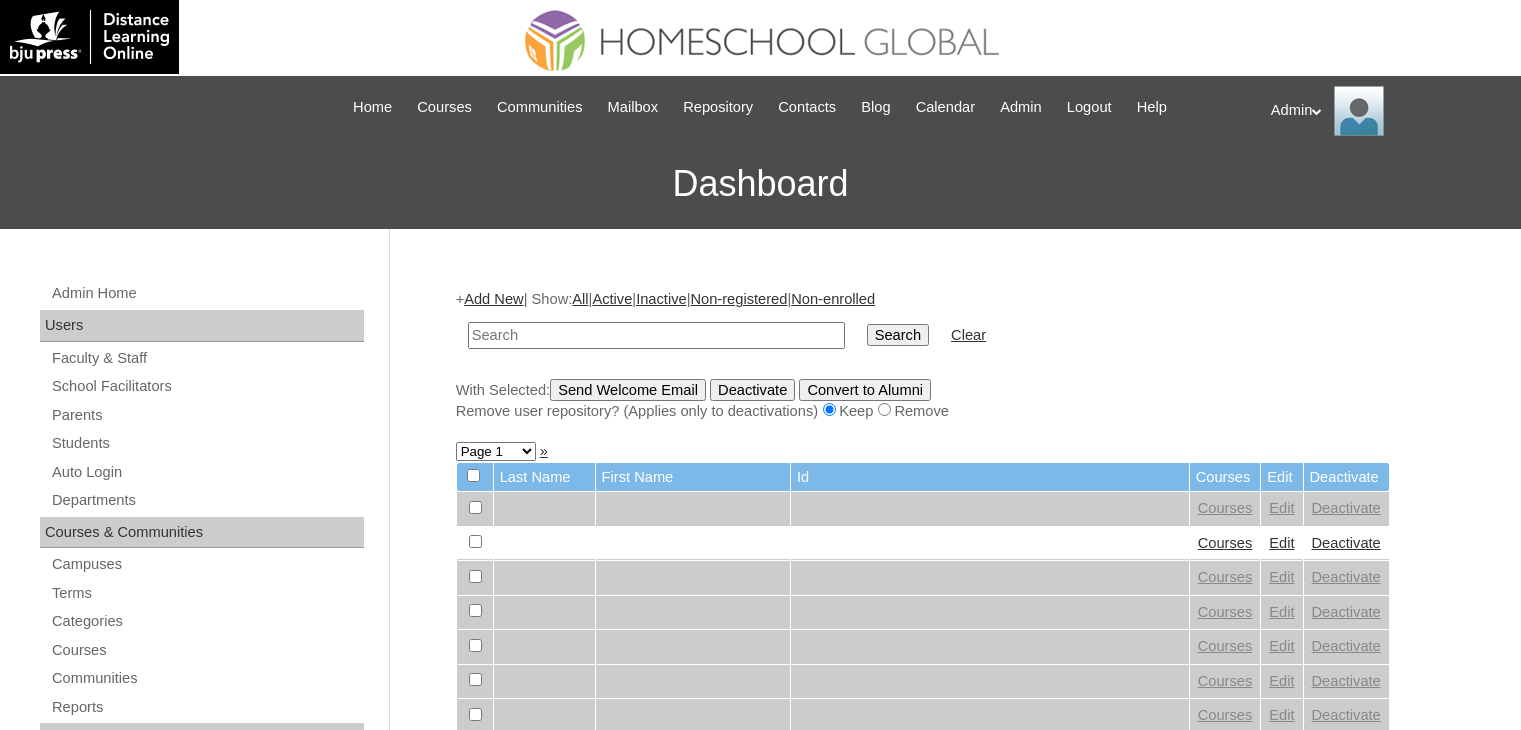 scroll, scrollTop: 0, scrollLeft: 0, axis: both 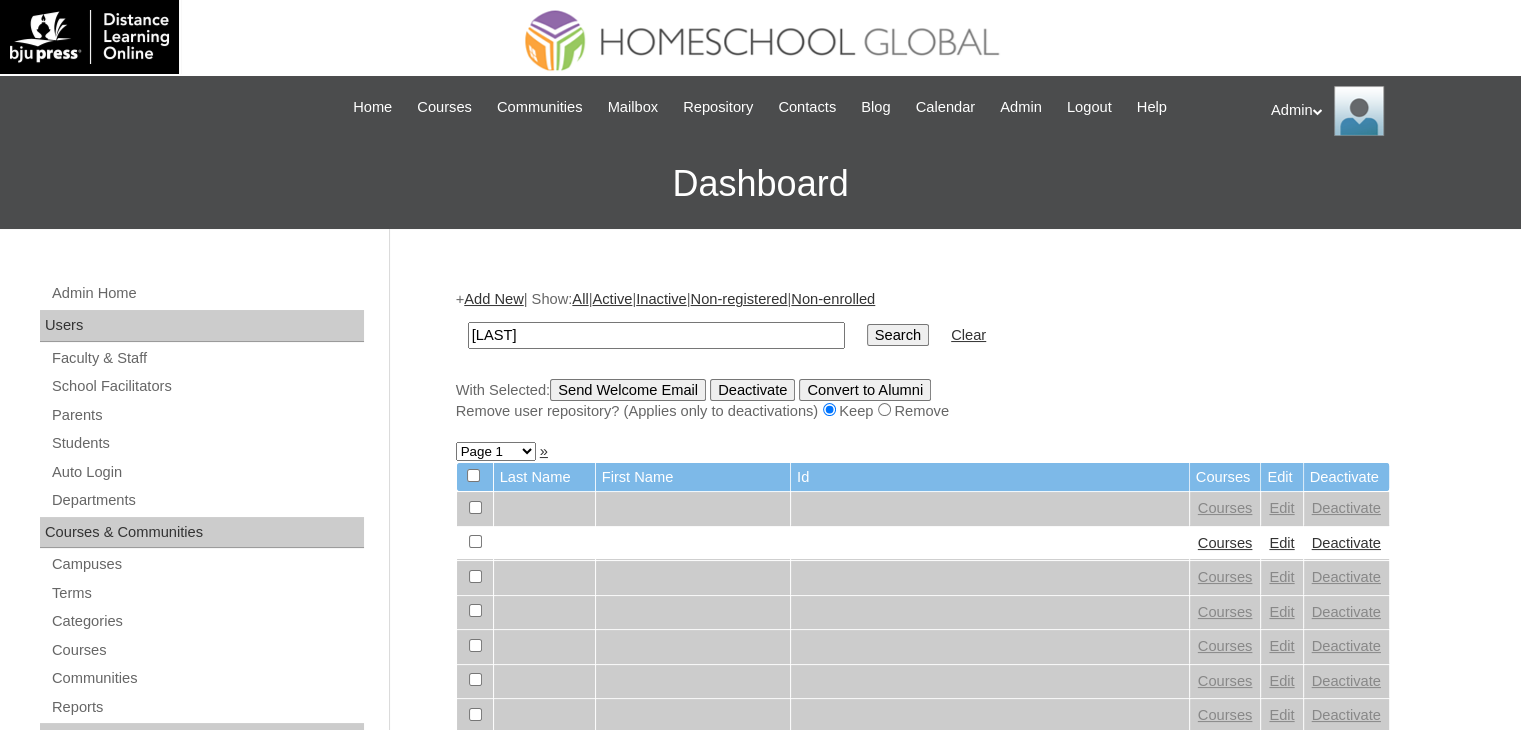 type on "[LAST]" 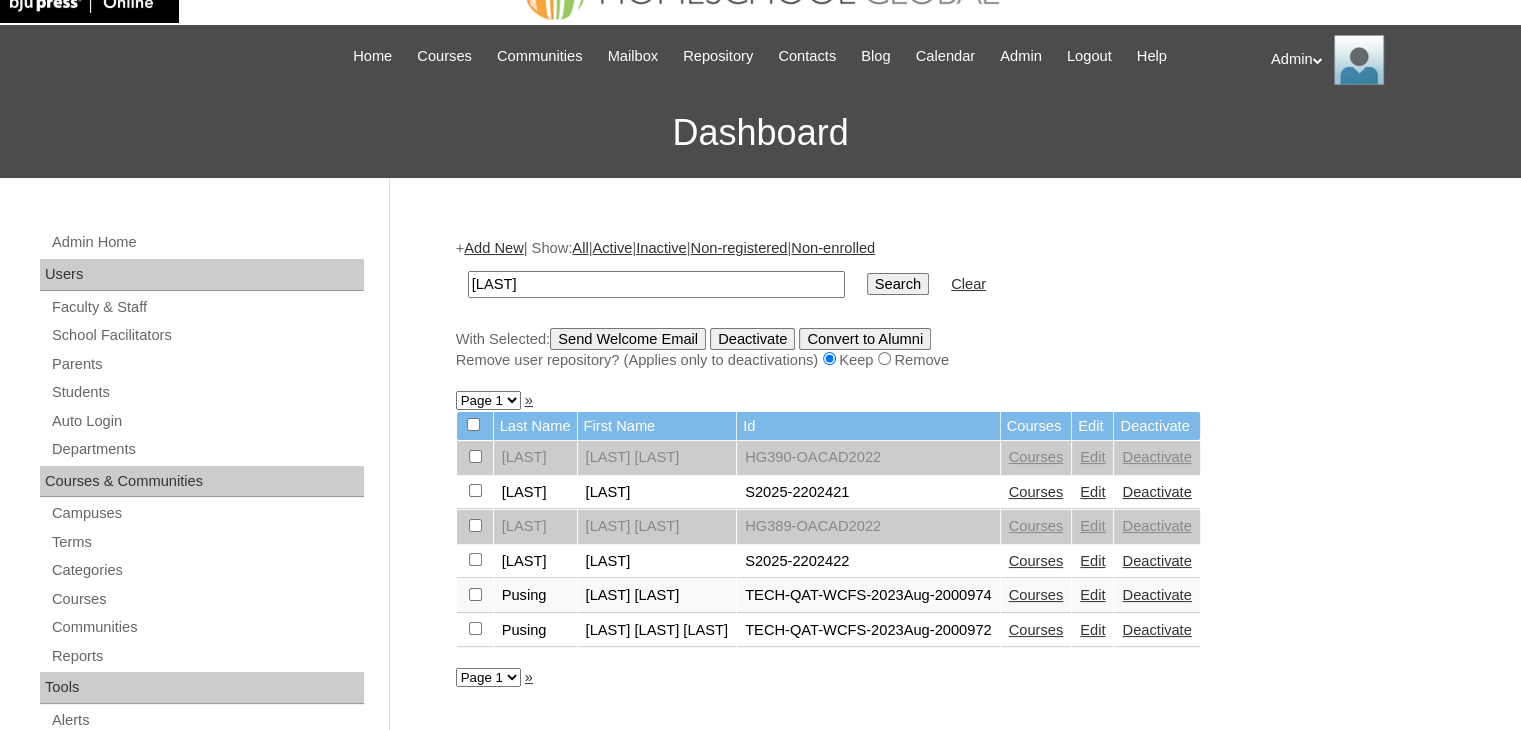 scroll, scrollTop: 52, scrollLeft: 0, axis: vertical 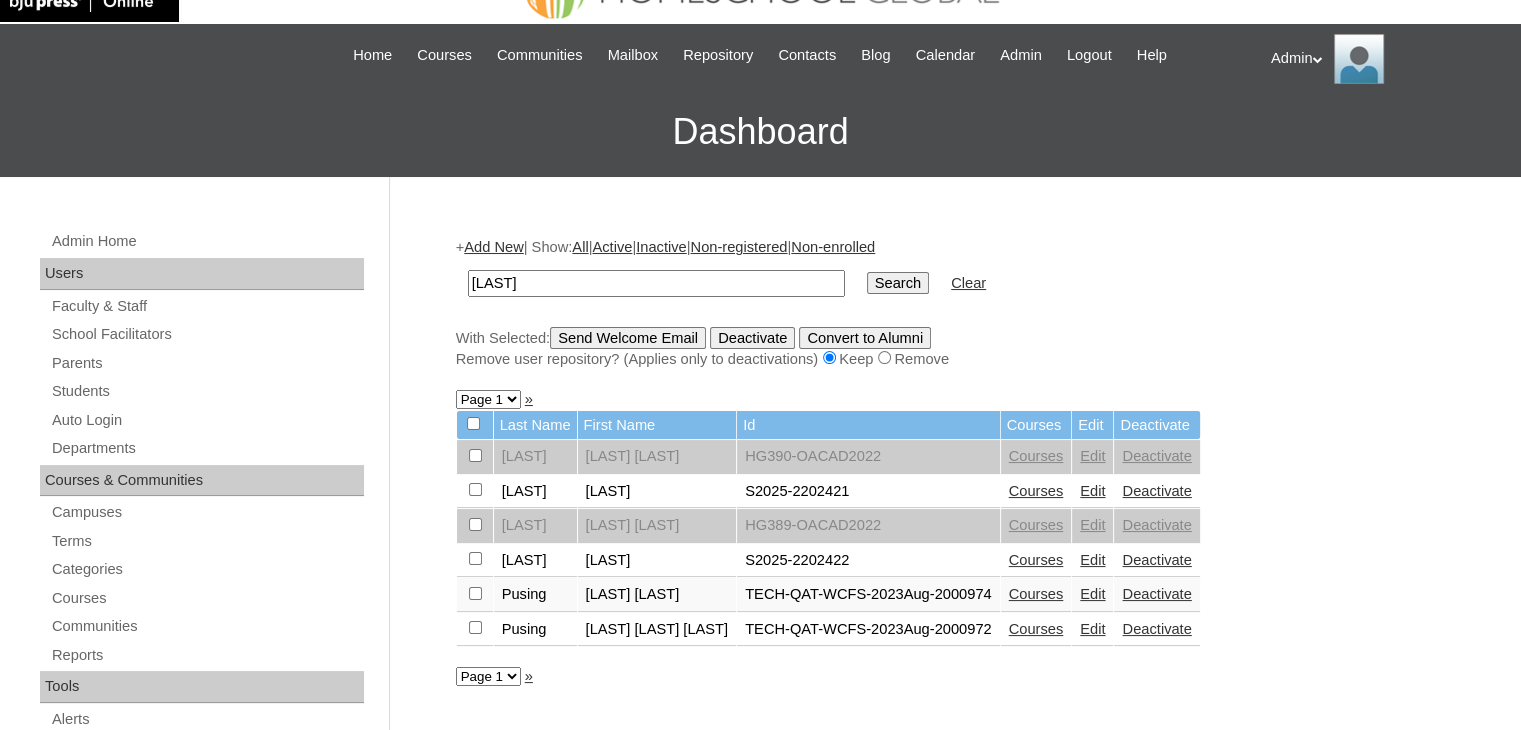 click on "Courses" at bounding box center [1036, 560] 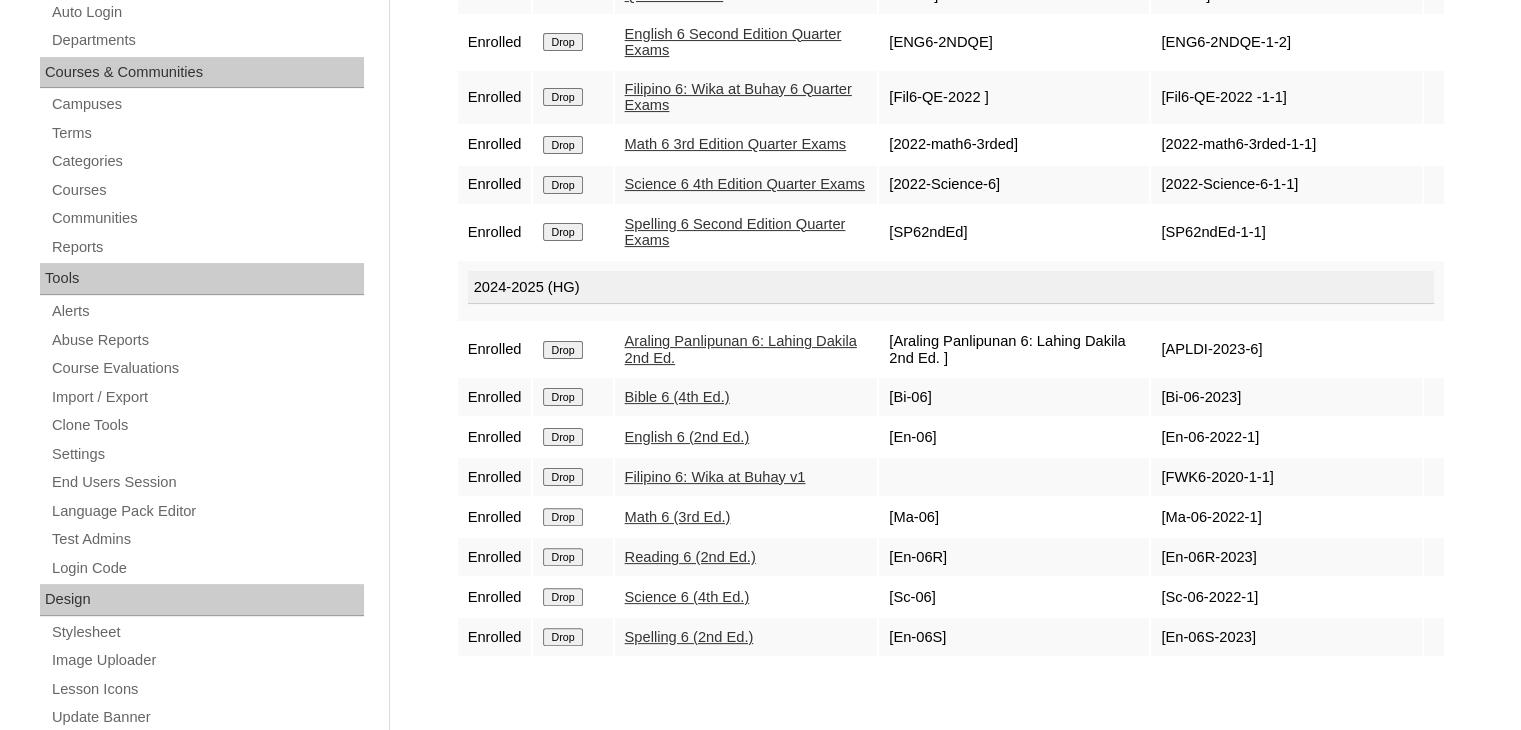scroll, scrollTop: 464, scrollLeft: 0, axis: vertical 